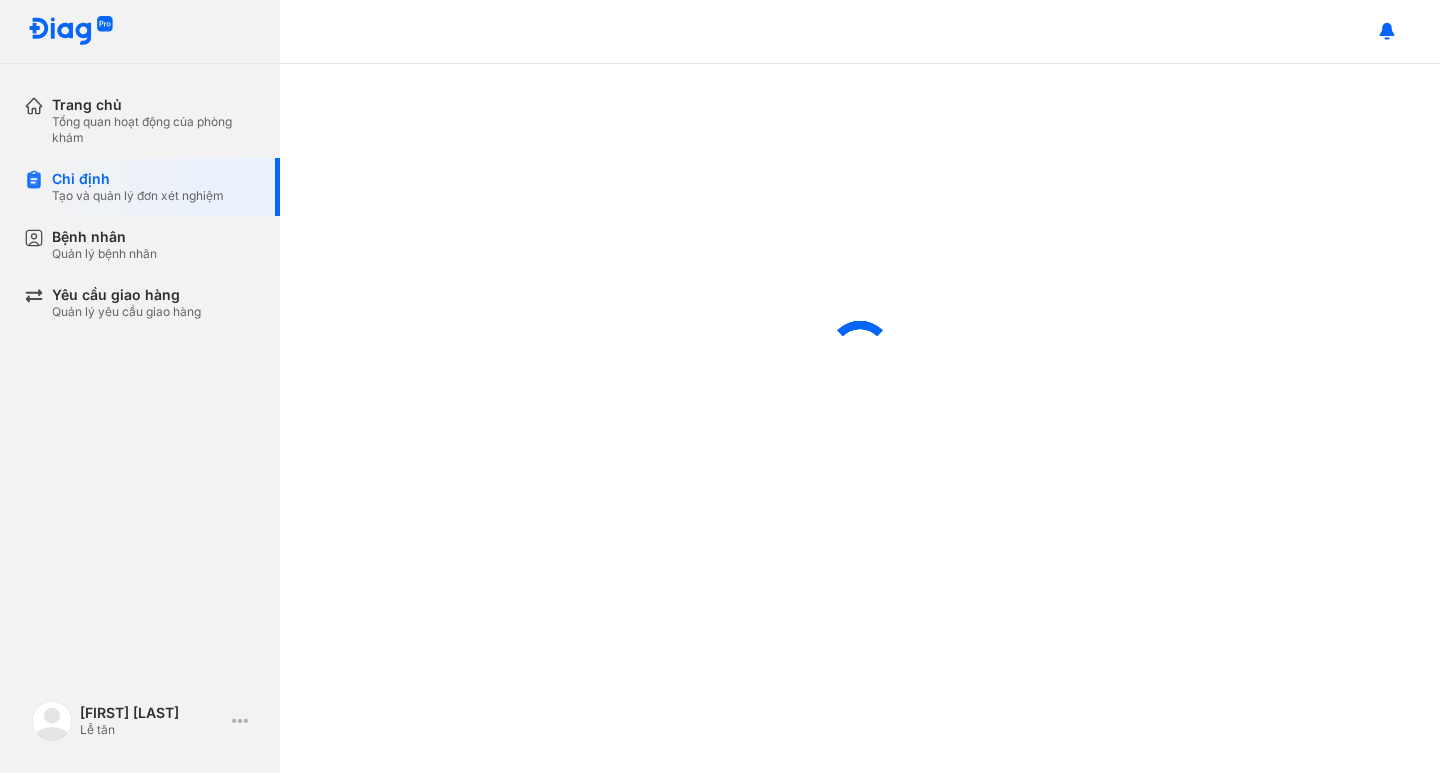 scroll, scrollTop: 0, scrollLeft: 0, axis: both 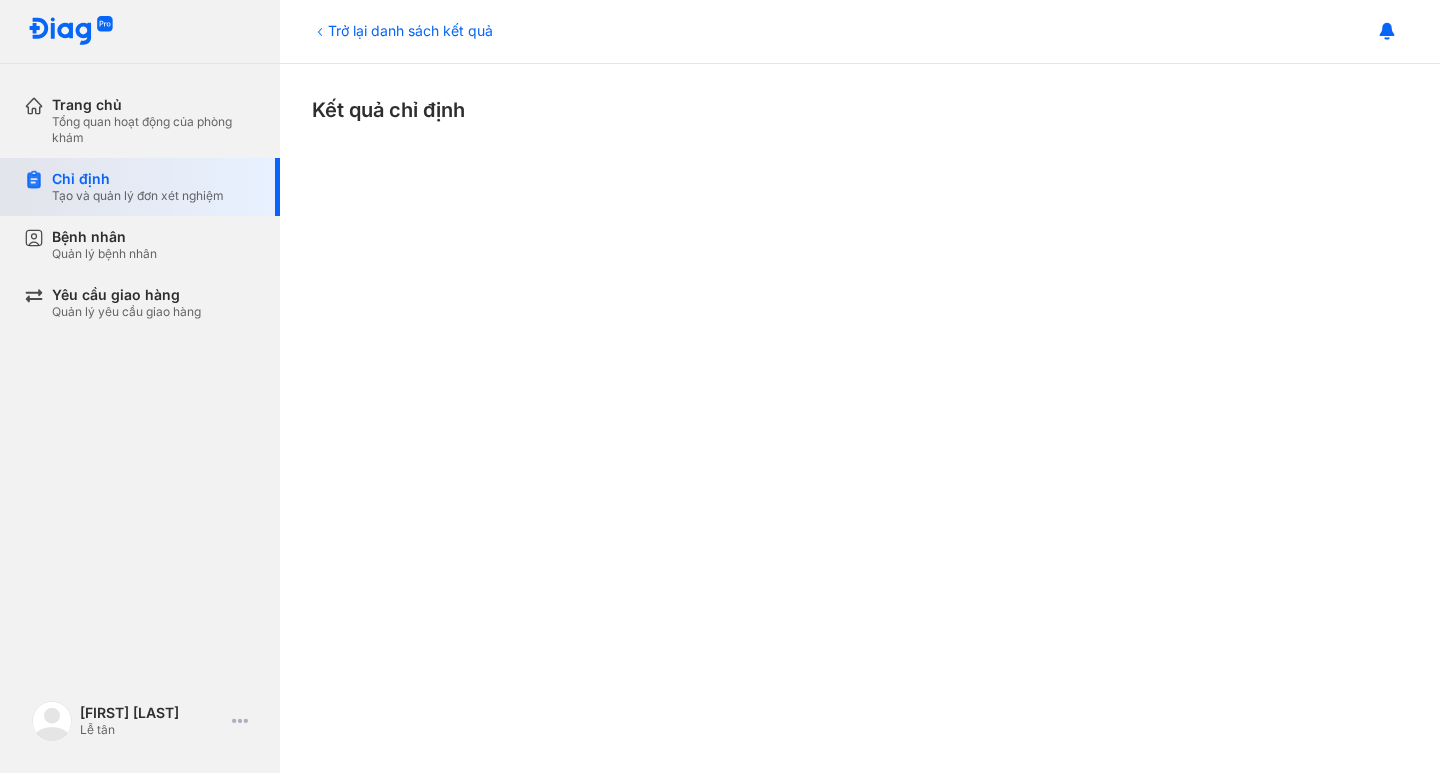 click on "Tạo và quản lý đơn xét nghiệm" at bounding box center (138, 196) 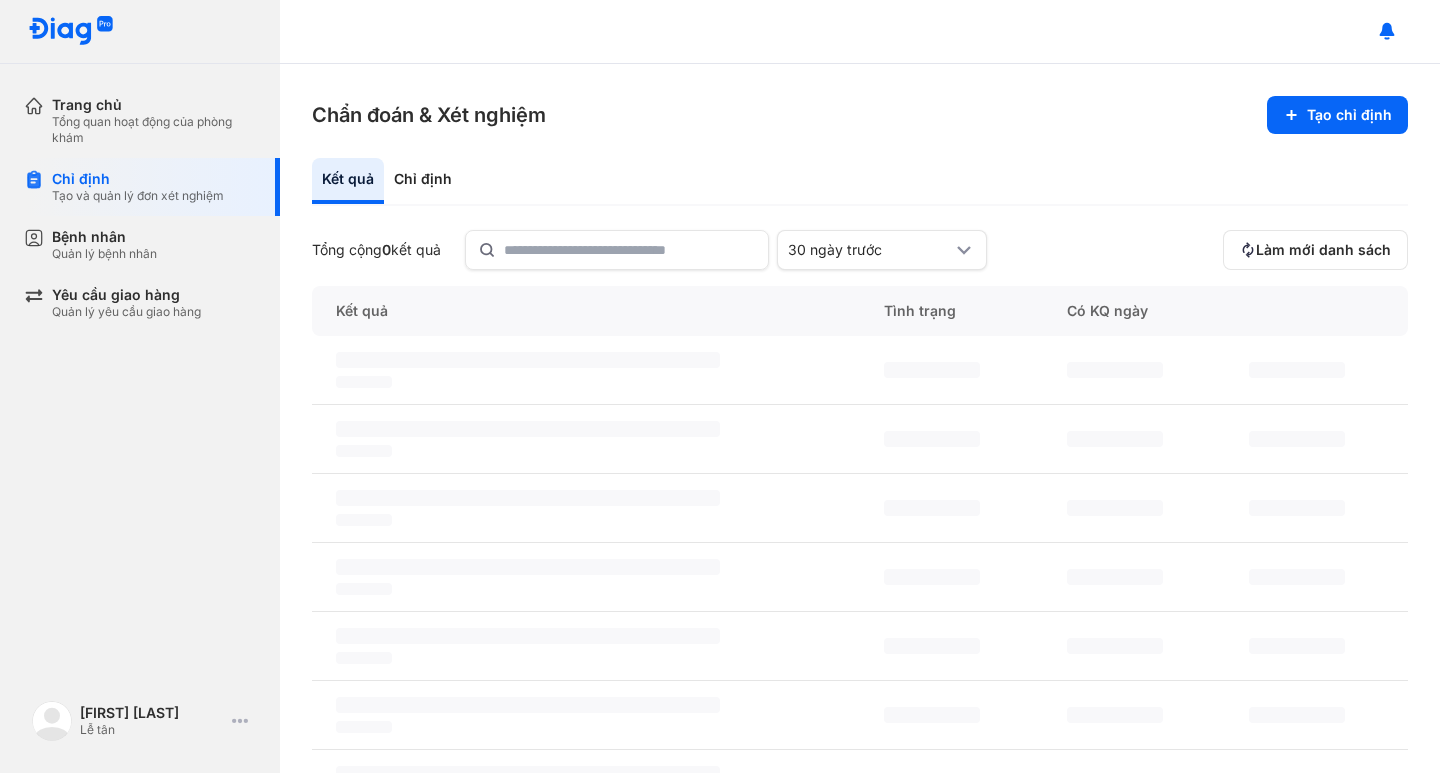 scroll, scrollTop: 0, scrollLeft: 0, axis: both 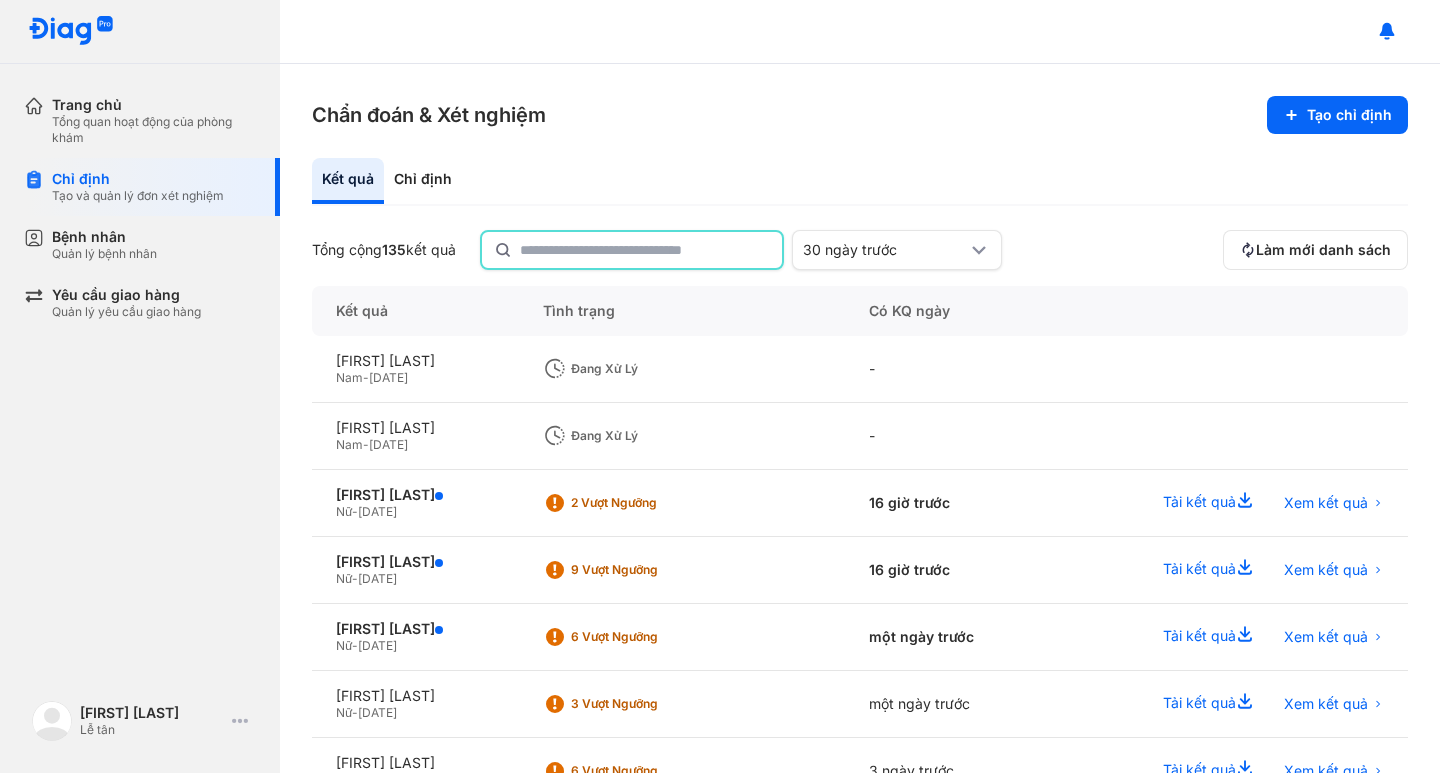 click 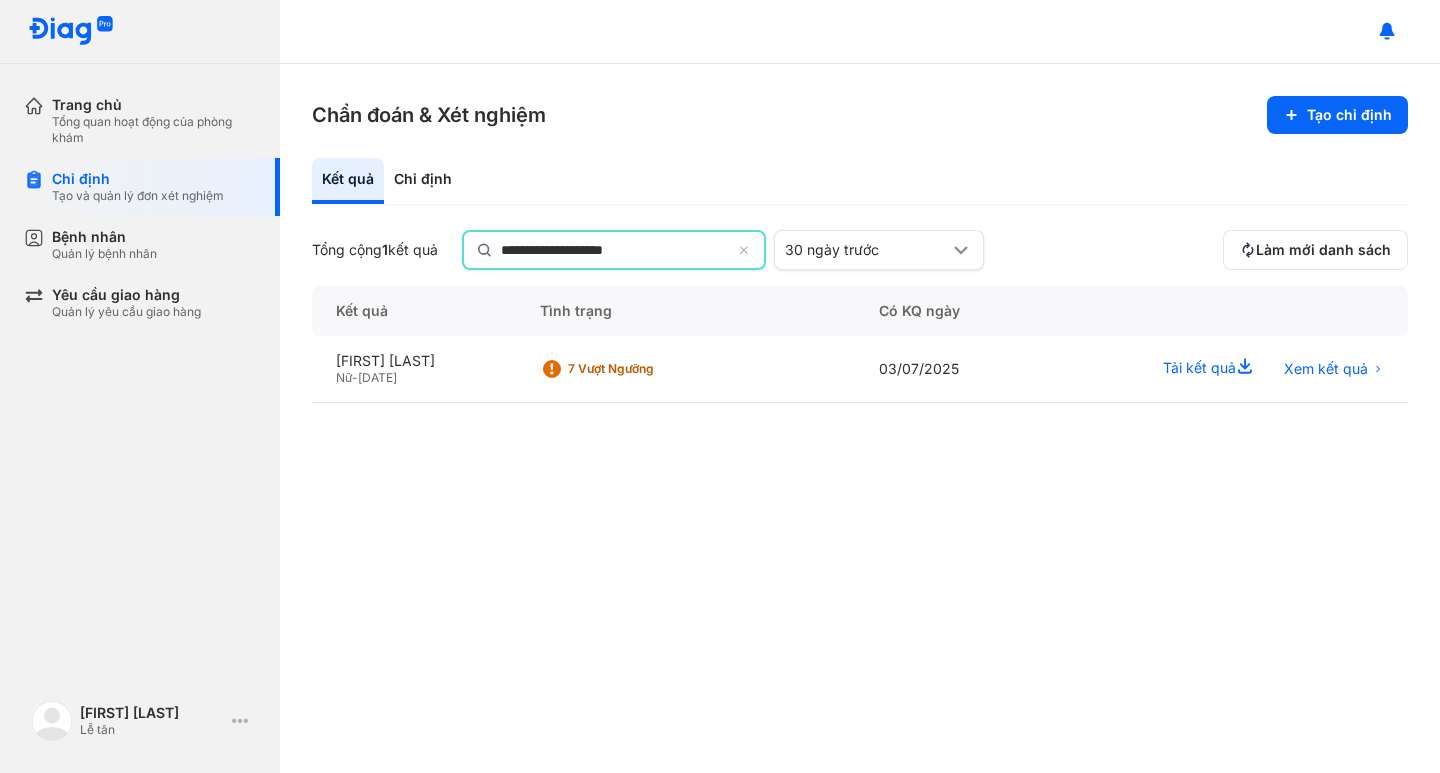 click on "**********" 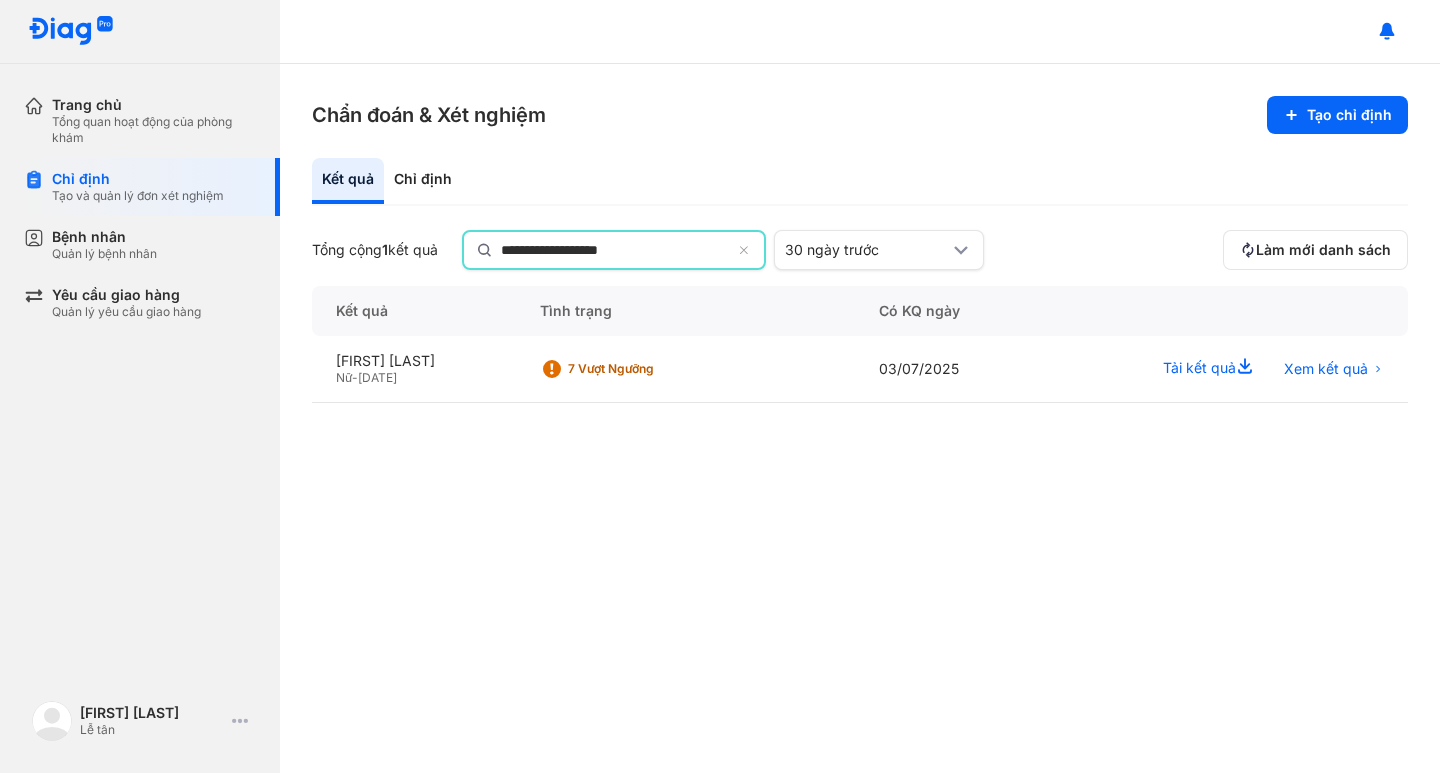 type on "**********" 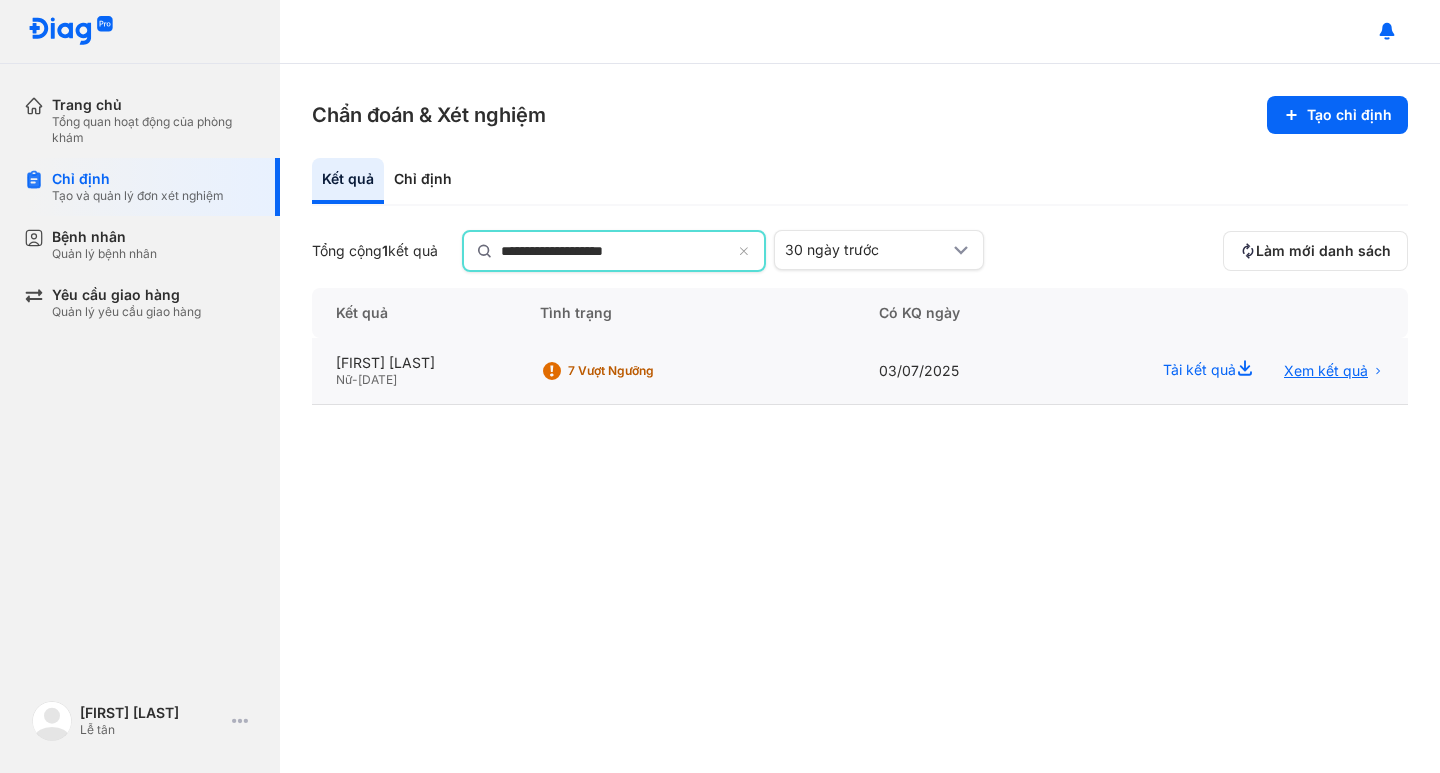 click on "Xem kết quả" at bounding box center [1326, 371] 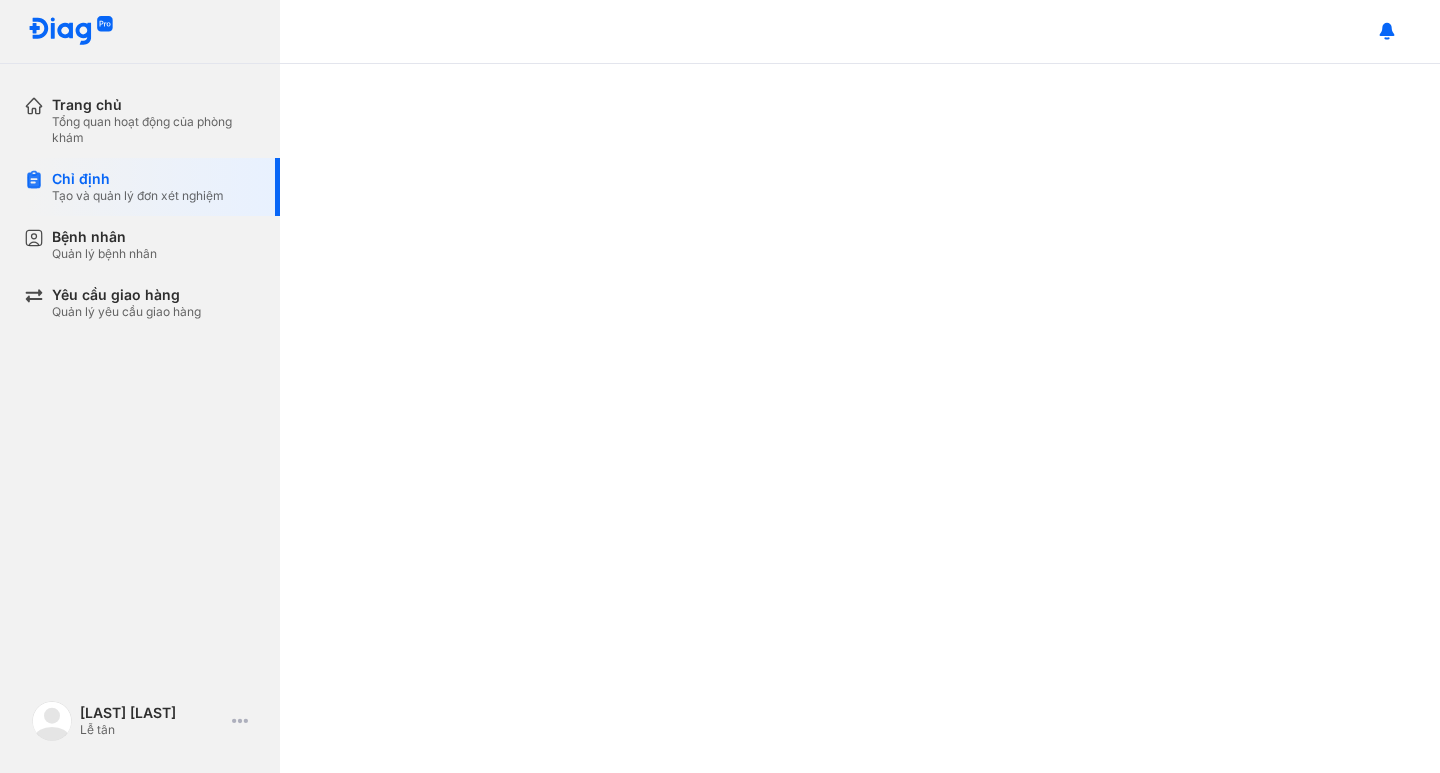 scroll, scrollTop: 0, scrollLeft: 0, axis: both 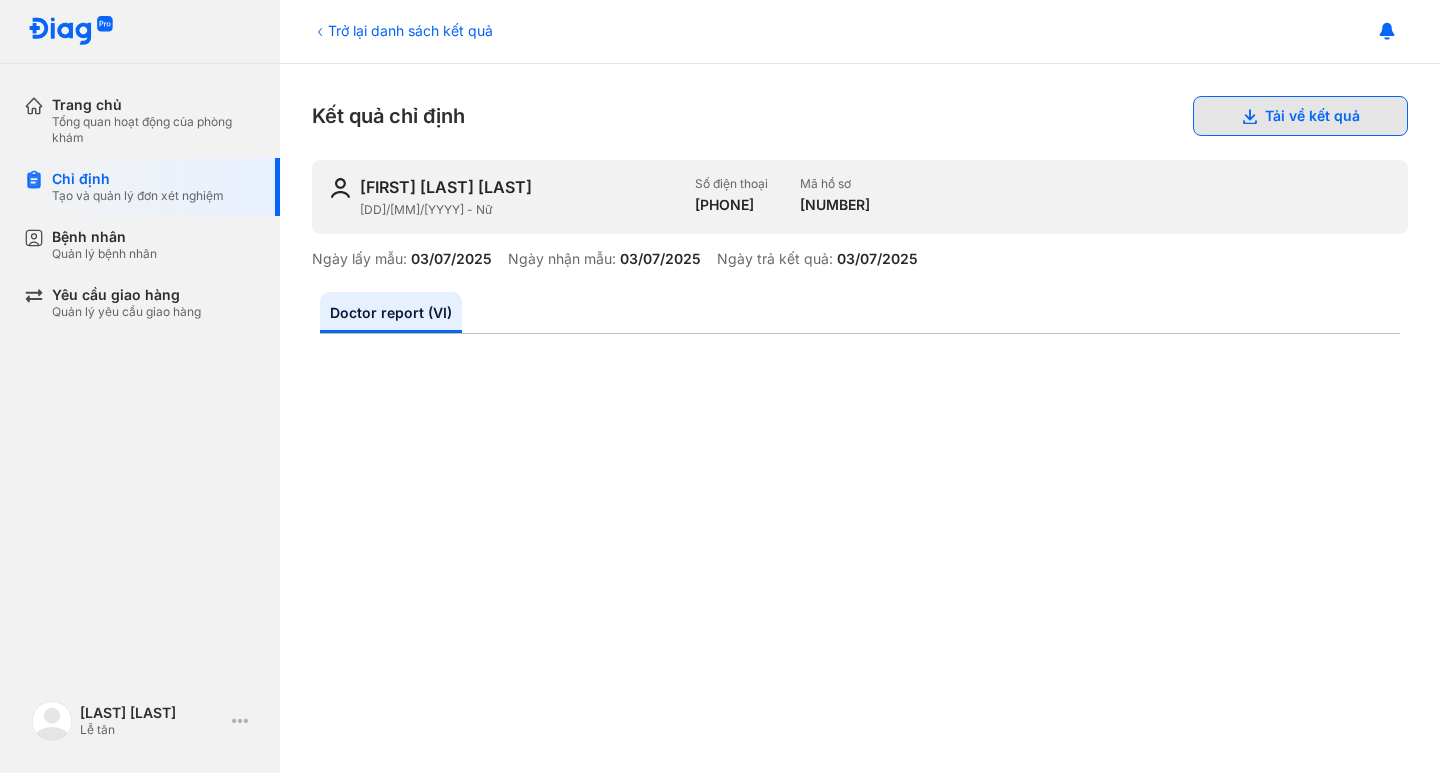 click on "Tải về kết quả" at bounding box center (1300, 116) 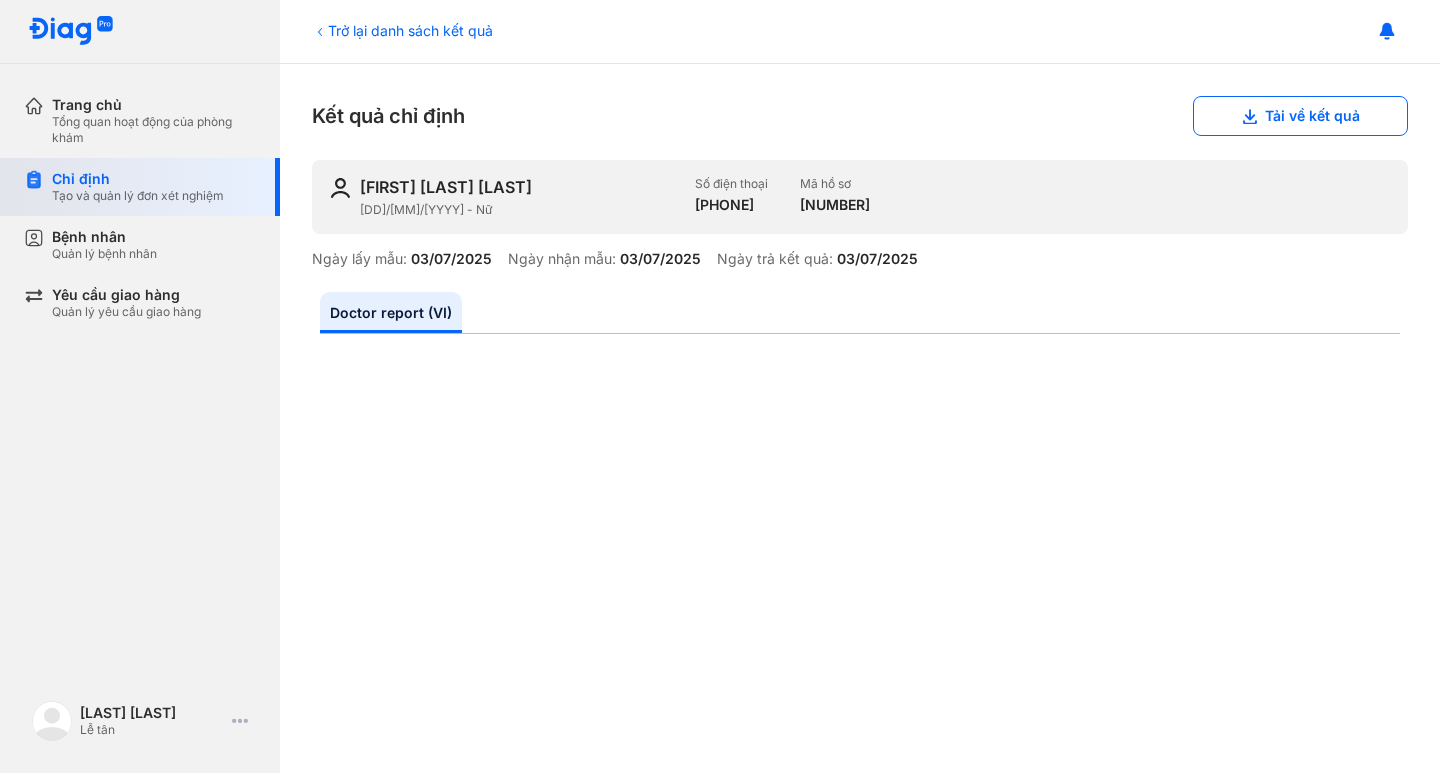 click on "Chỉ định" at bounding box center [138, 179] 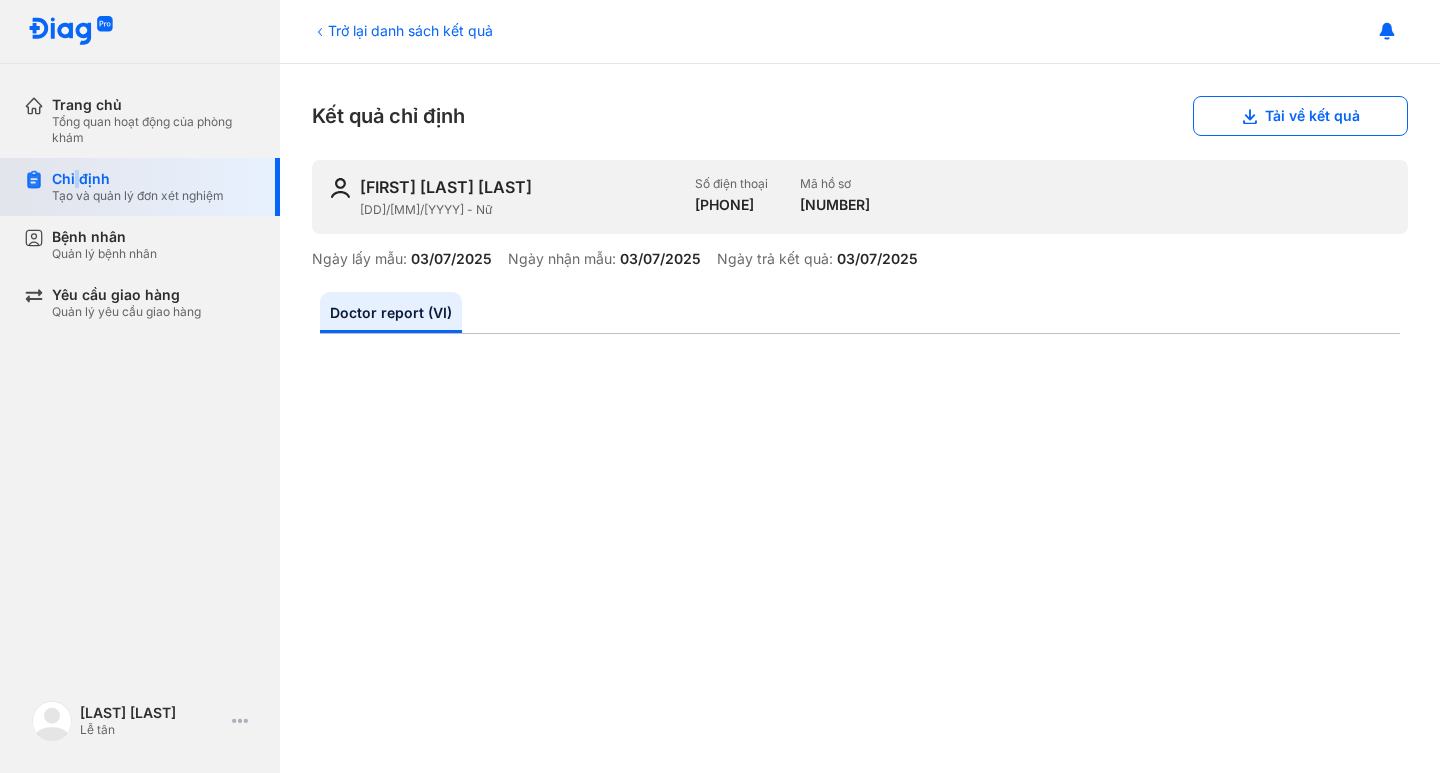 click on "Chỉ định" at bounding box center [138, 179] 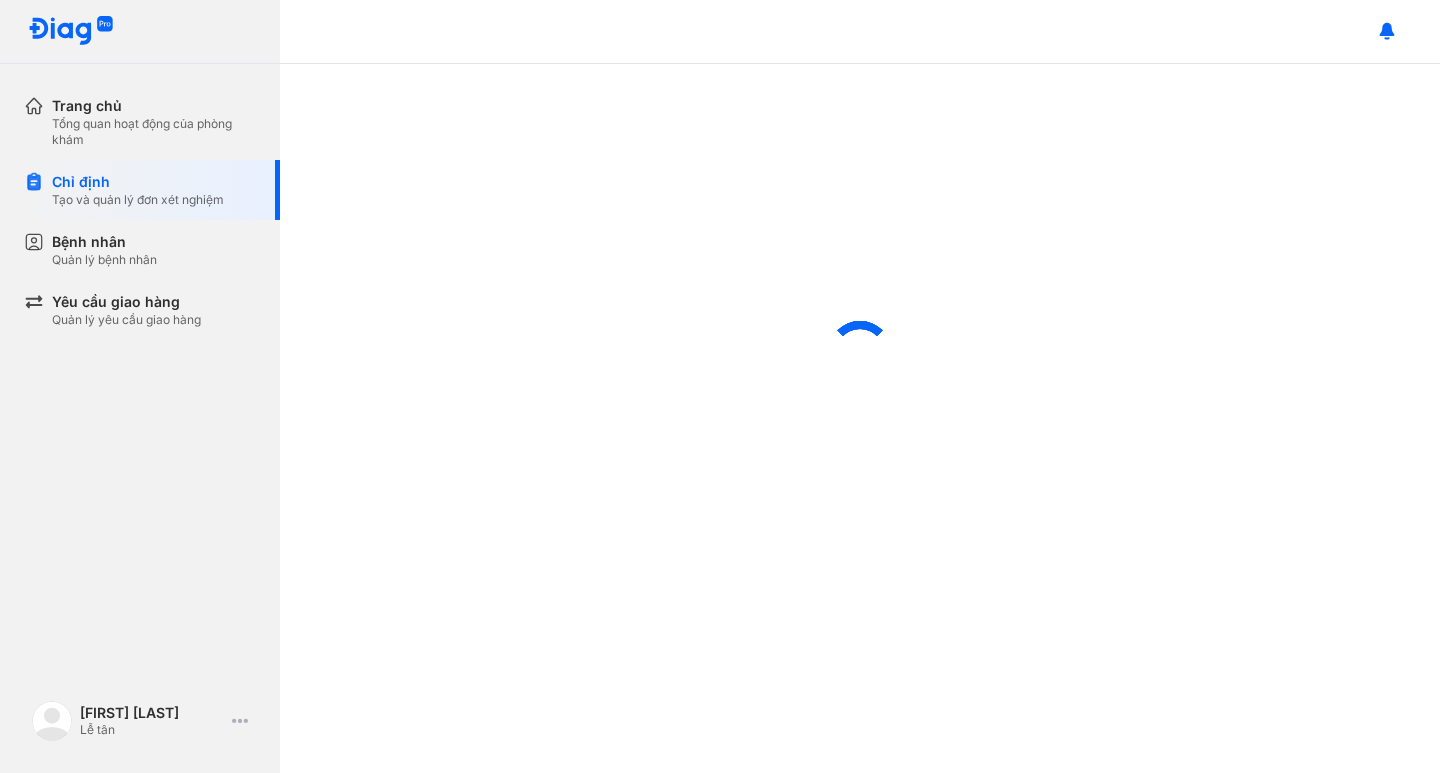scroll, scrollTop: 0, scrollLeft: 0, axis: both 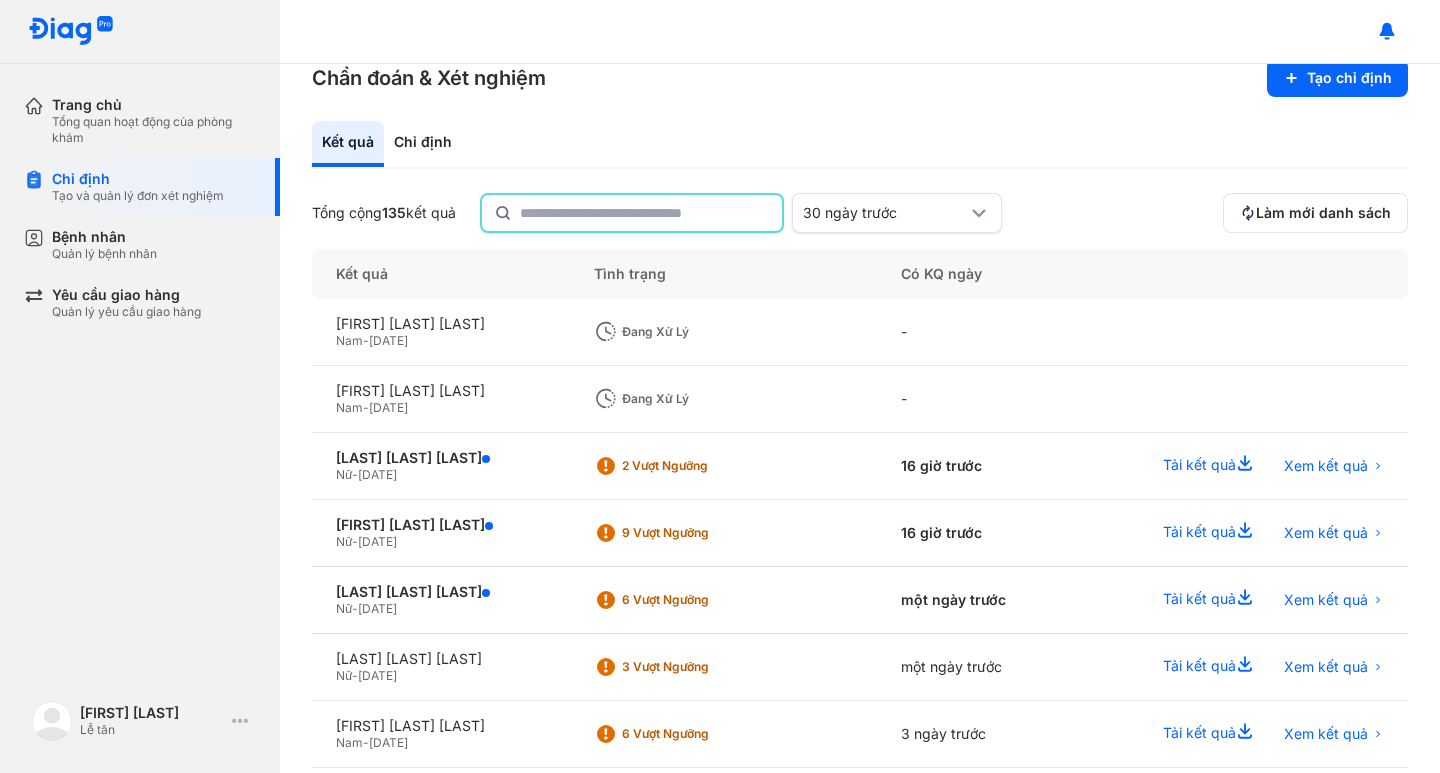click 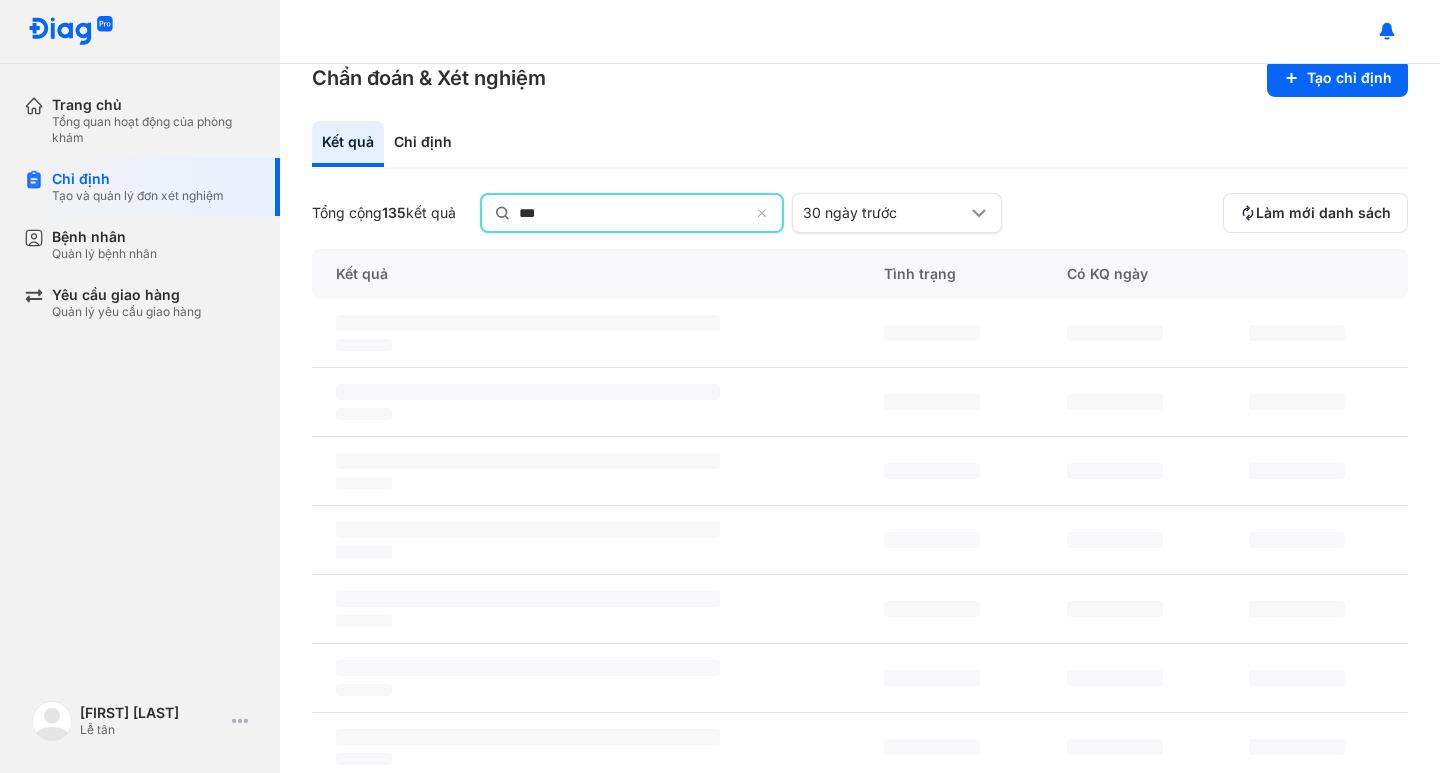 scroll, scrollTop: 0, scrollLeft: 0, axis: both 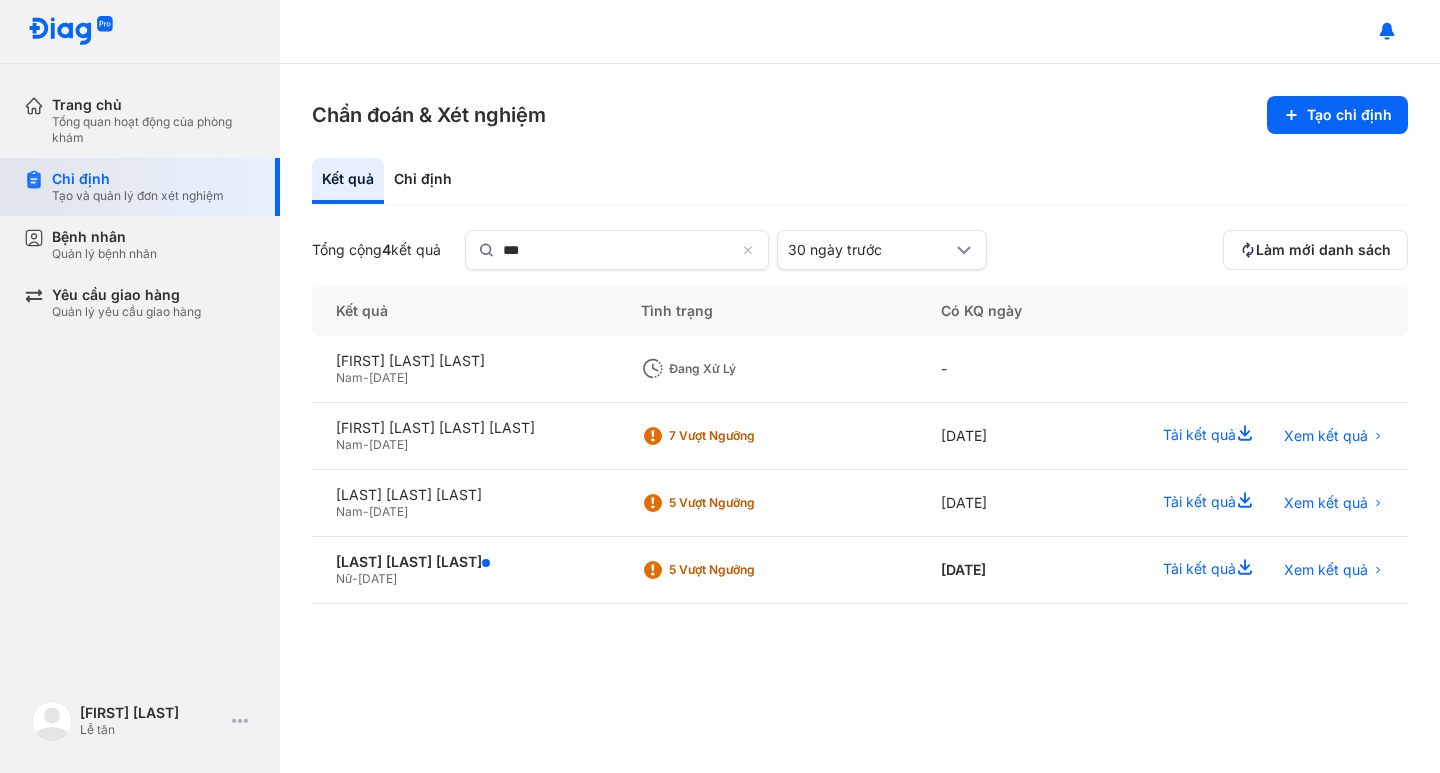 click on "Tạo và quản lý đơn xét nghiệm" at bounding box center [138, 196] 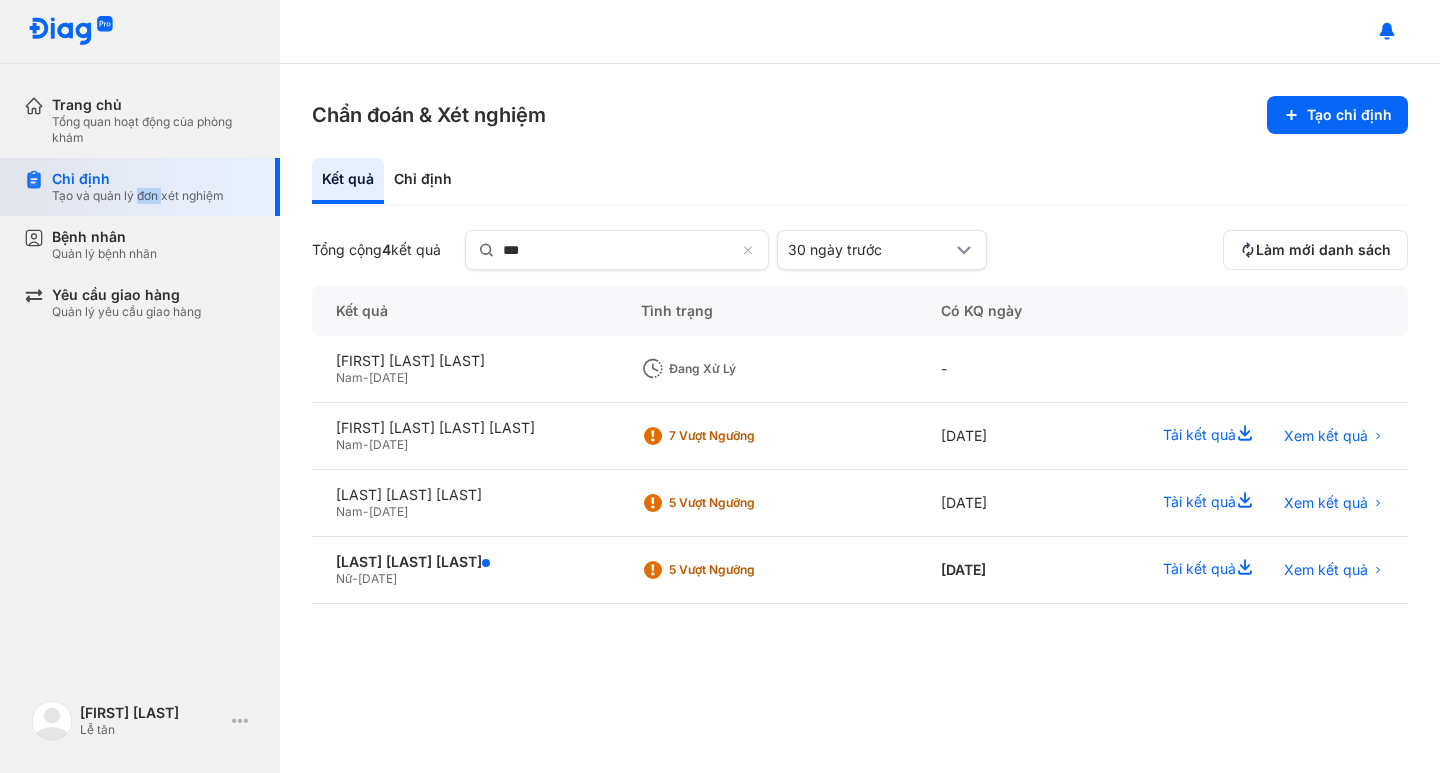 click on "Tạo và quản lý đơn xét nghiệm" at bounding box center (138, 196) 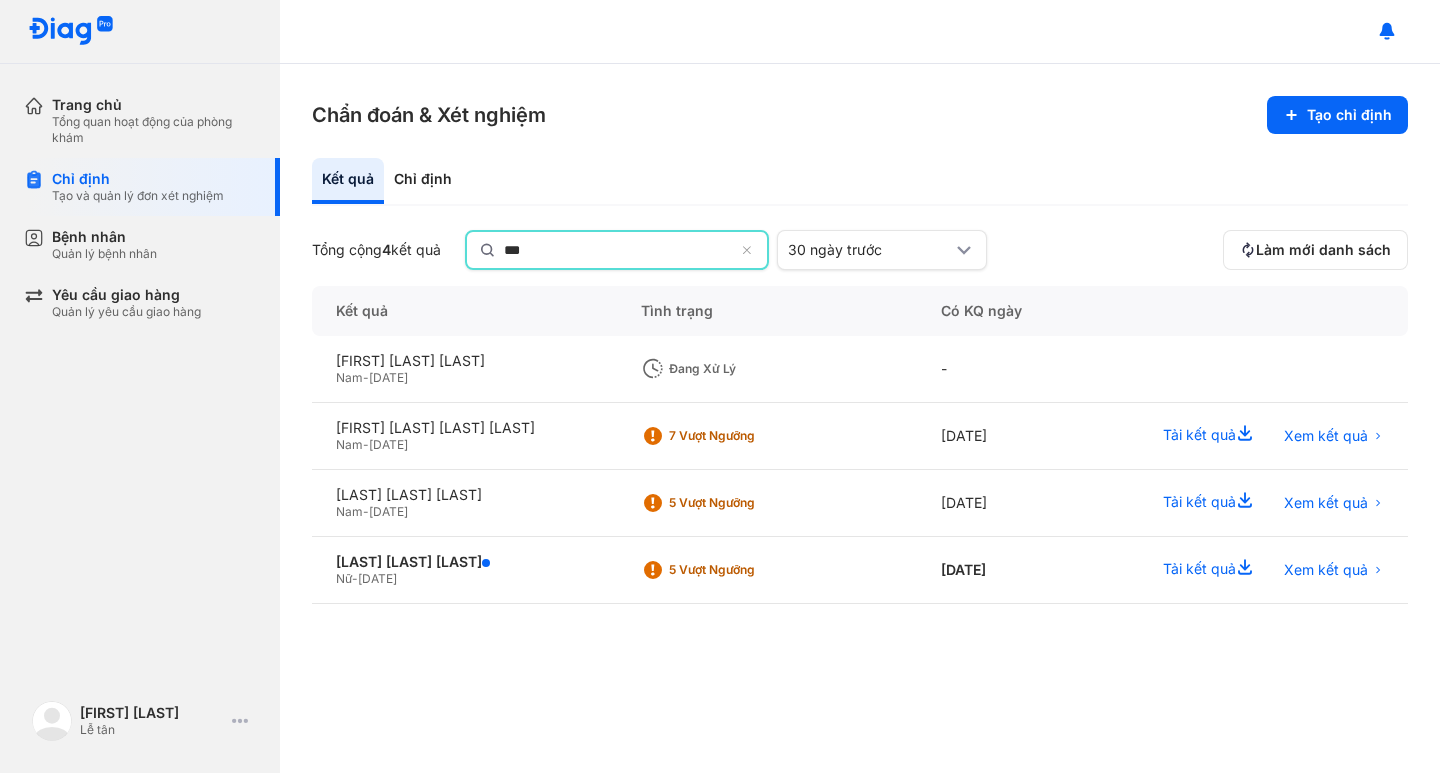 drag, startPoint x: 627, startPoint y: 256, endPoint x: 467, endPoint y: 267, distance: 160.37769 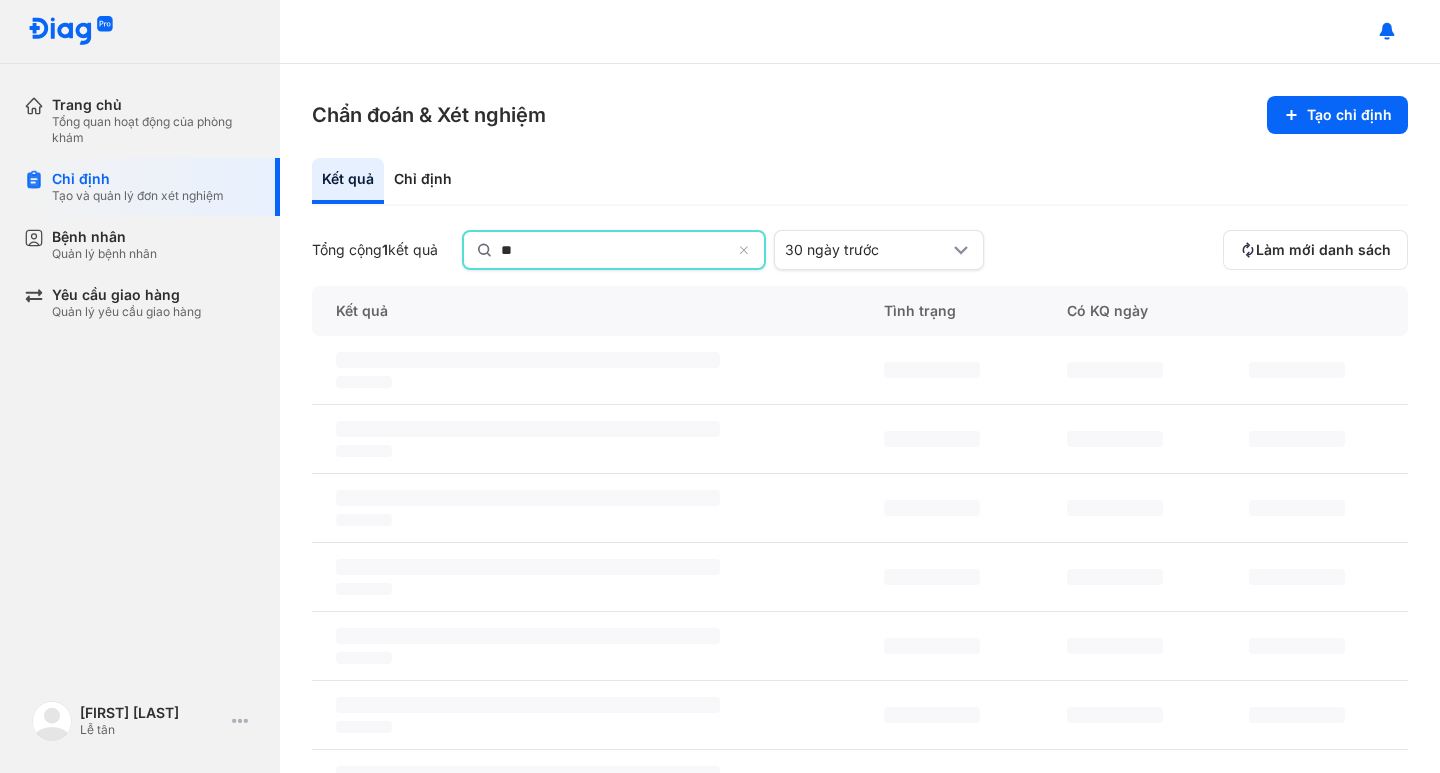 type on "*" 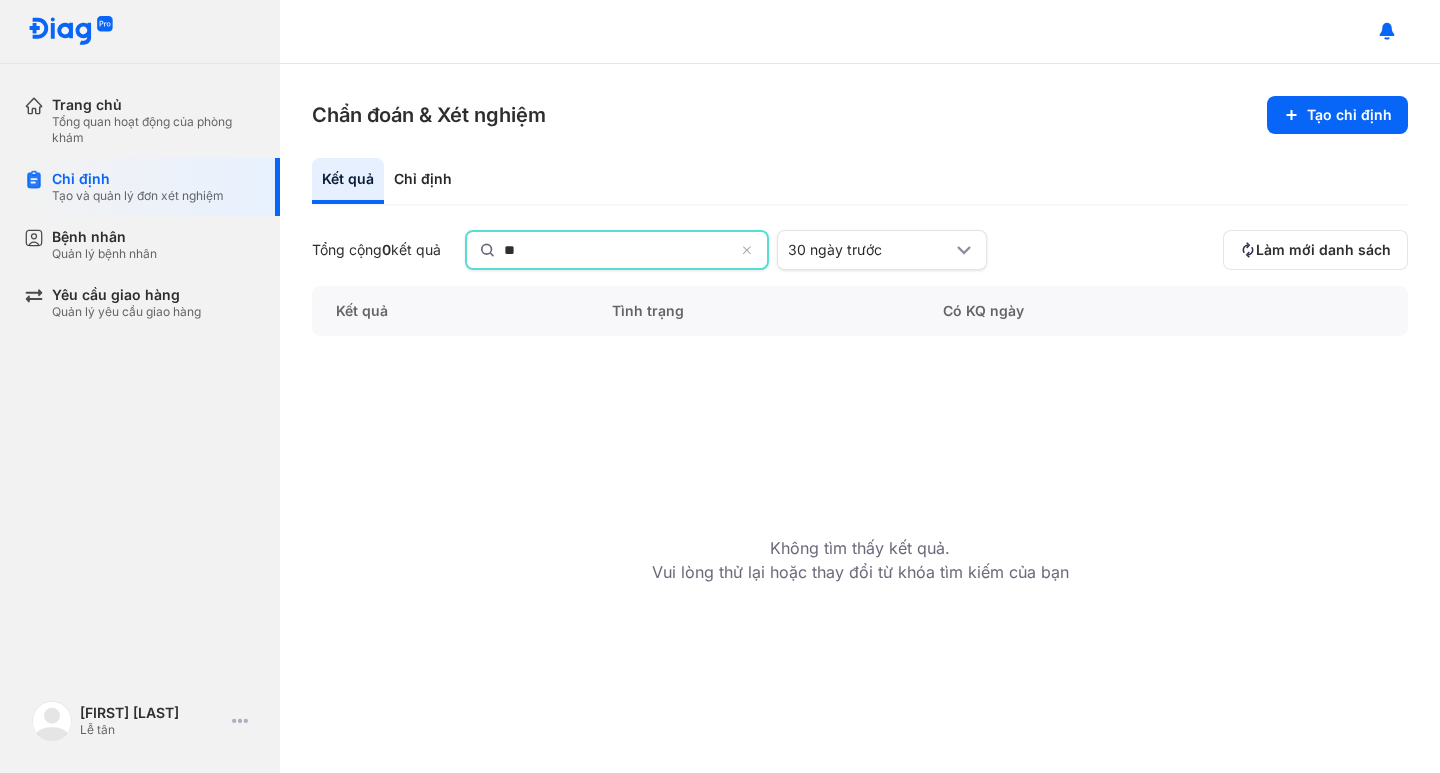 type on "*" 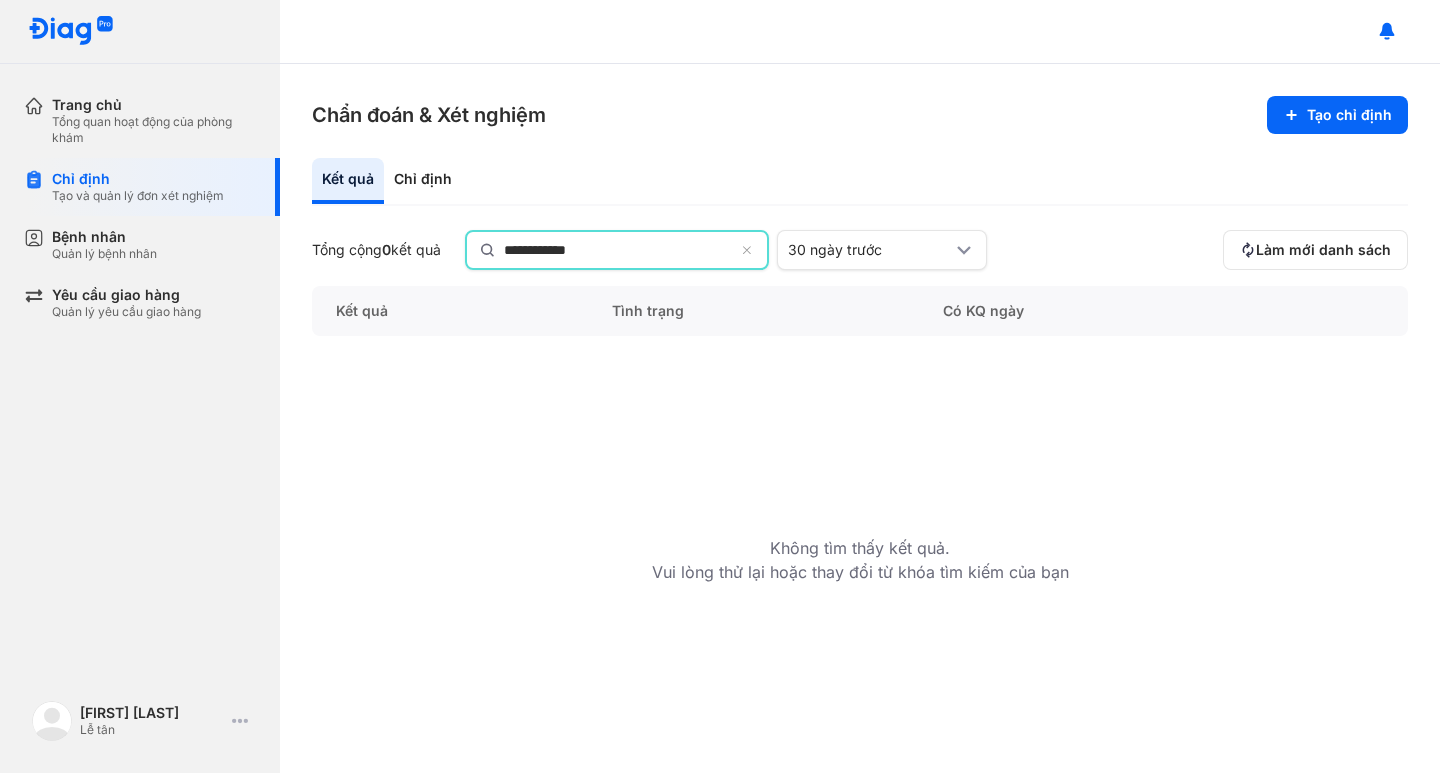 type on "**********" 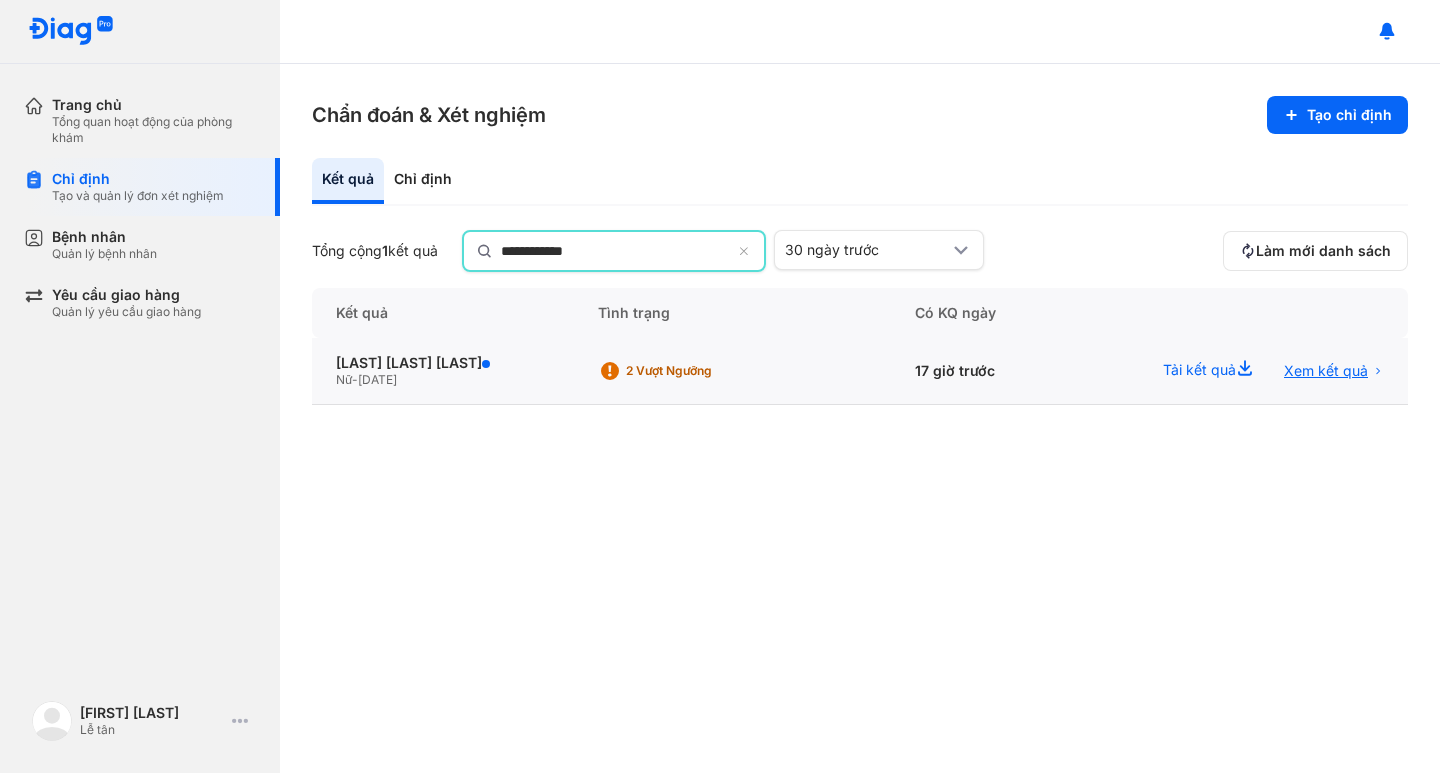click on "Xem kết quả" at bounding box center (1326, 371) 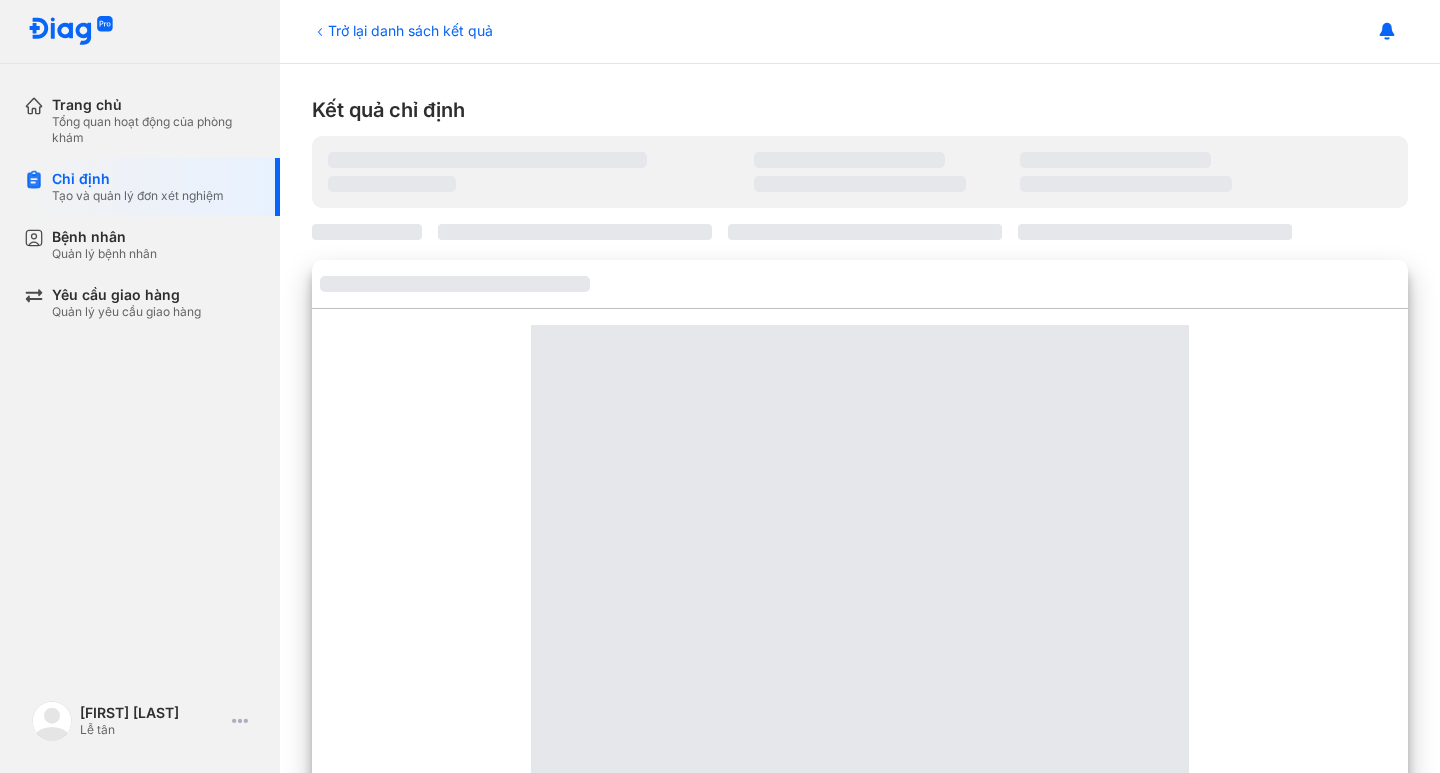 scroll, scrollTop: 0, scrollLeft: 0, axis: both 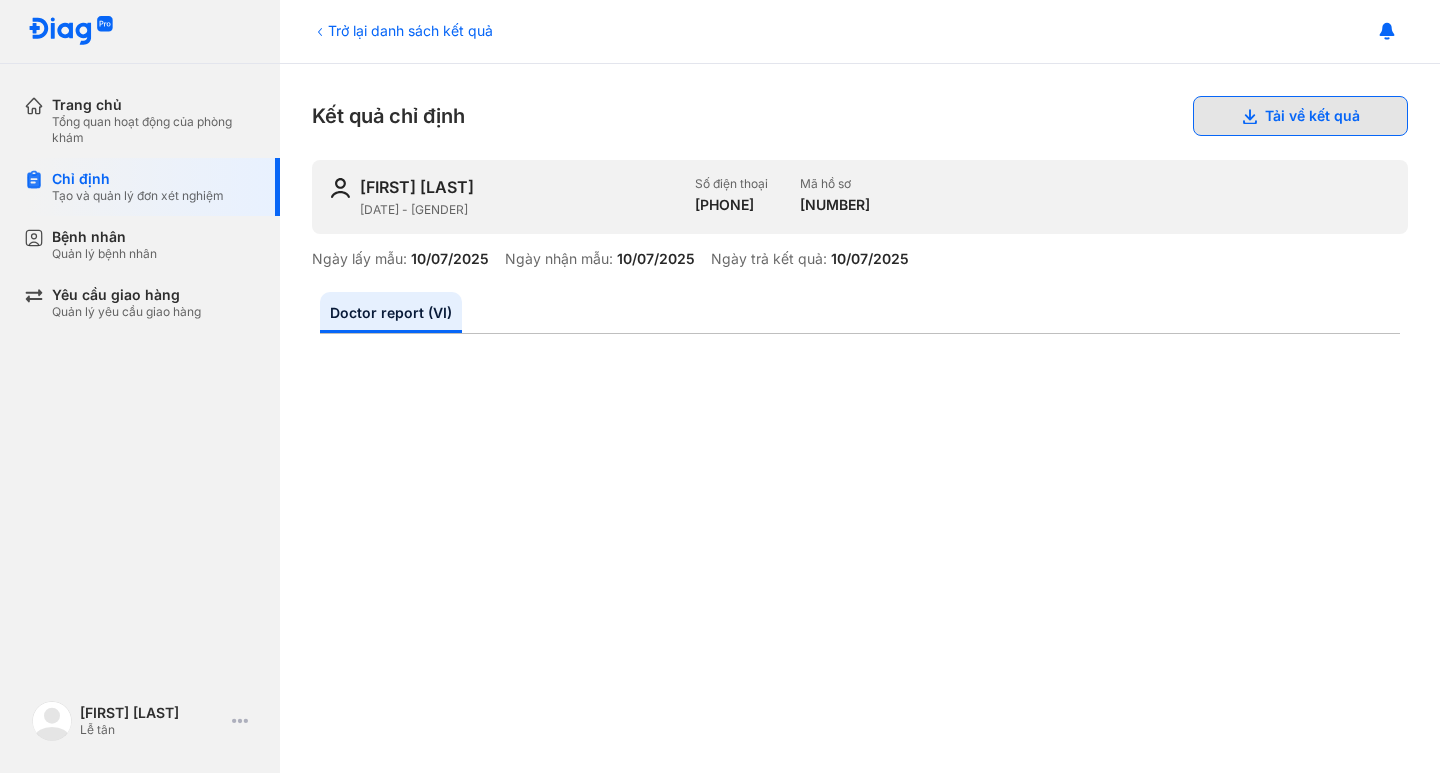 click on "Tải về kết quả" at bounding box center [1300, 116] 